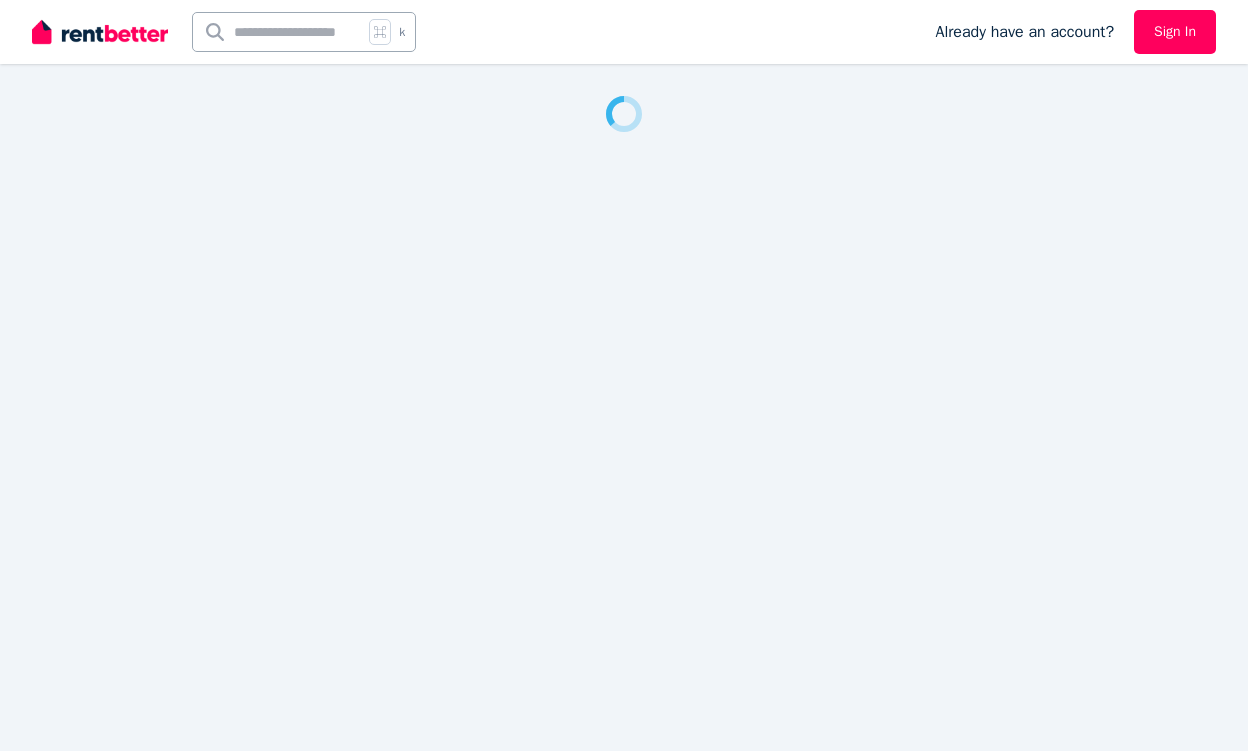 scroll, scrollTop: 0, scrollLeft: 0, axis: both 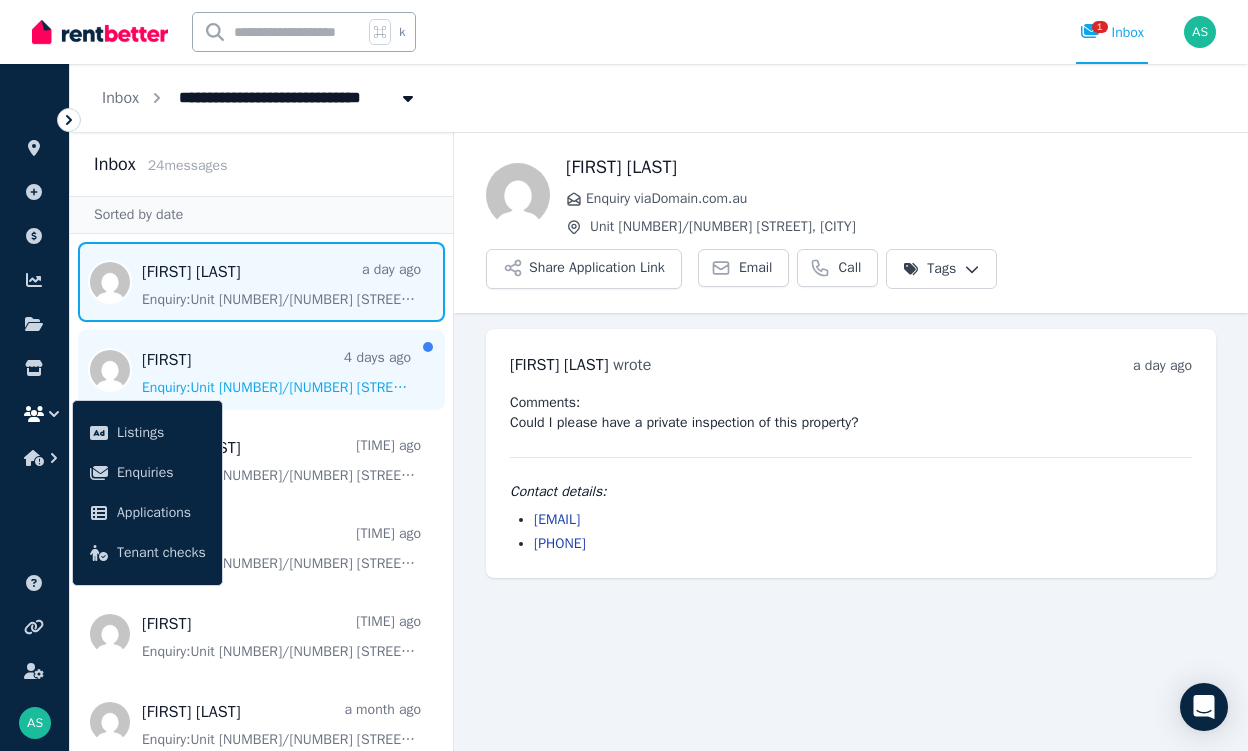 click at bounding box center (261, 370) 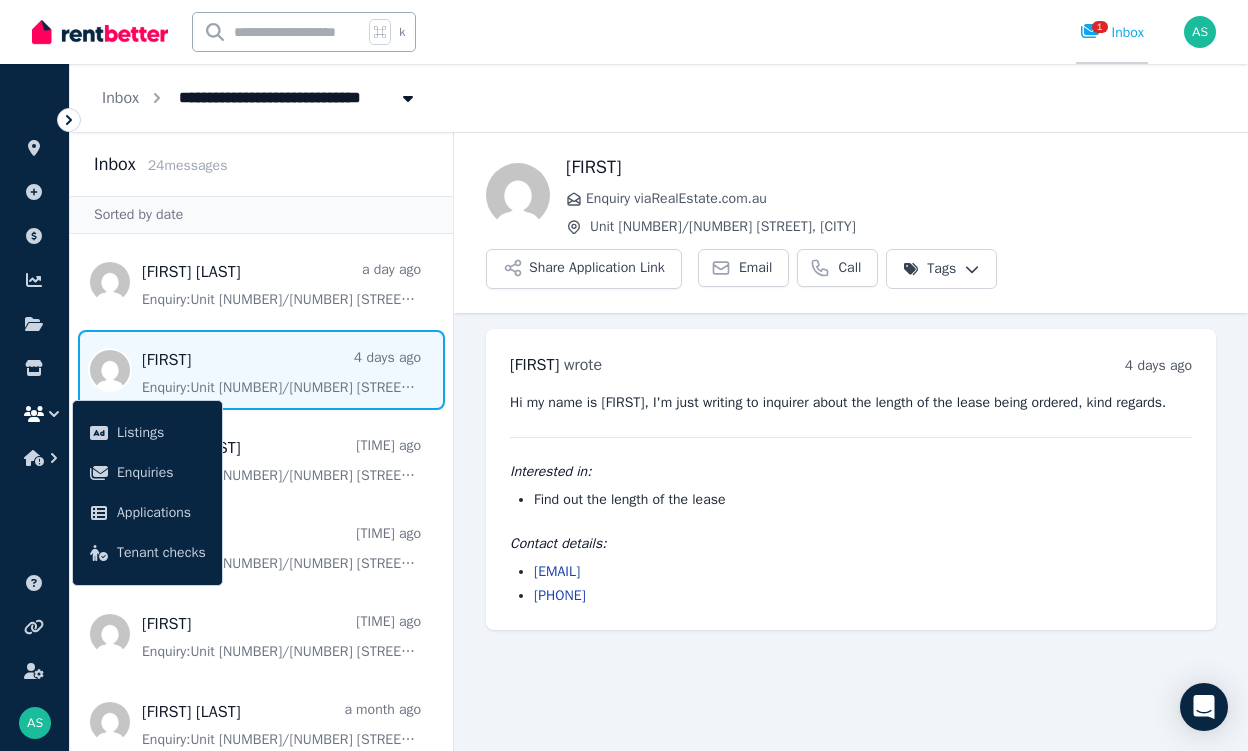 drag, startPoint x: 656, startPoint y: 13, endPoint x: 1113, endPoint y: 31, distance: 457.35434 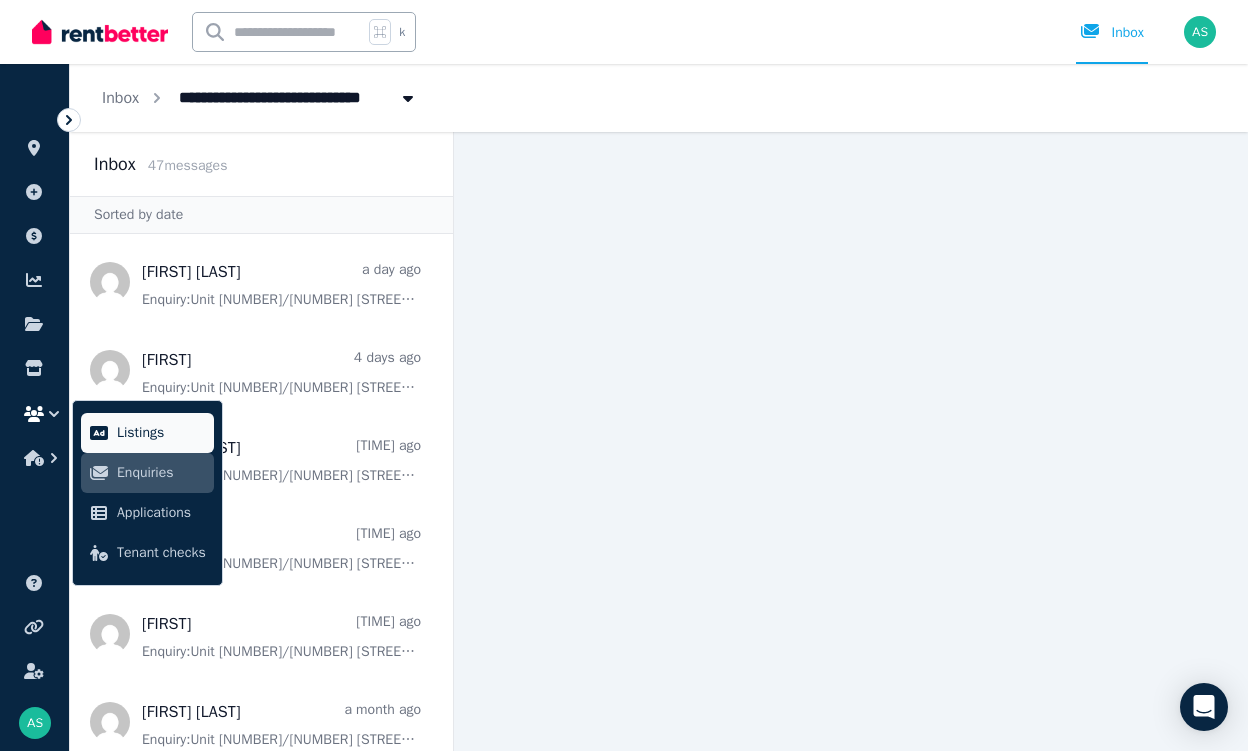 click on "Listings" at bounding box center (147, 433) 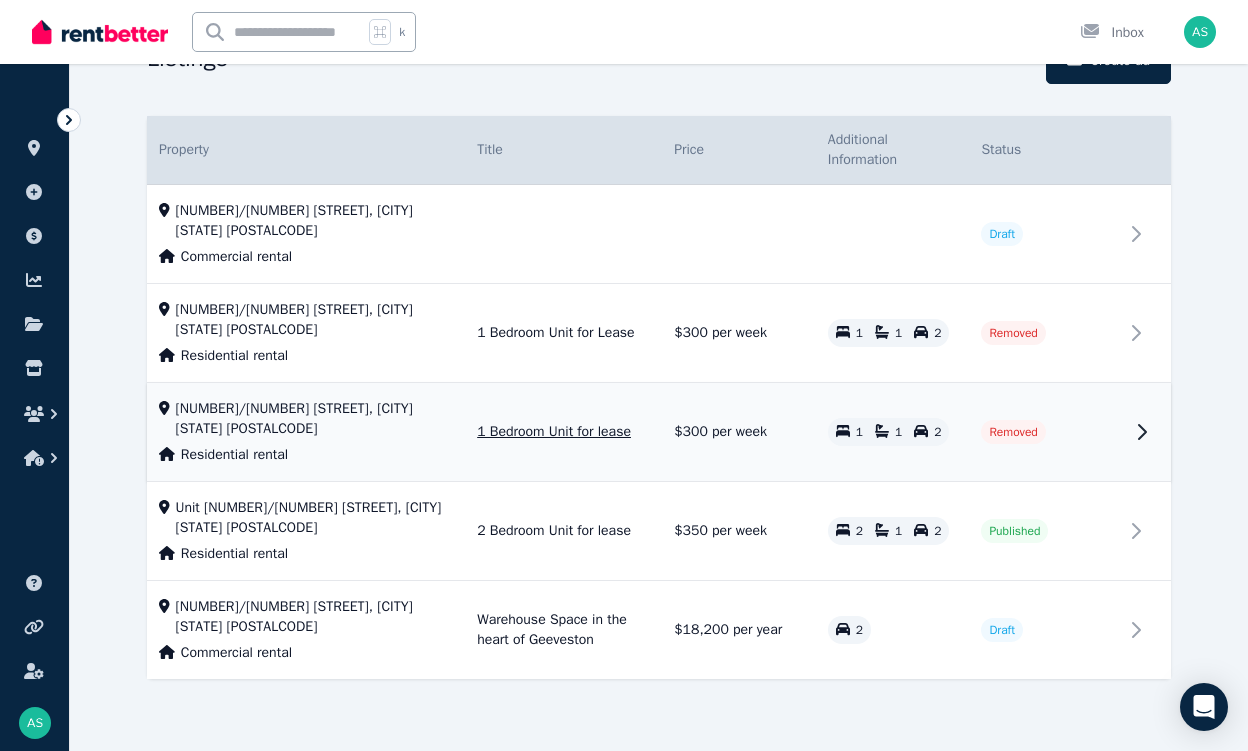 scroll, scrollTop: 114, scrollLeft: 0, axis: vertical 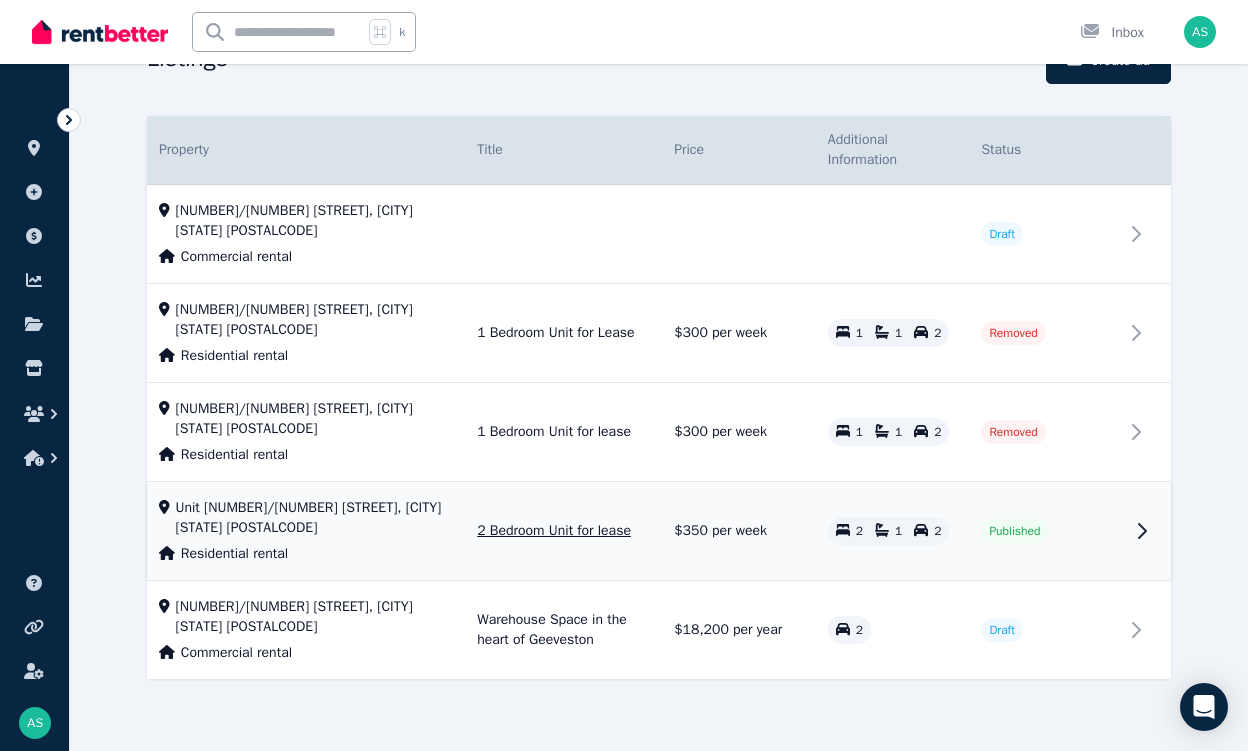 click 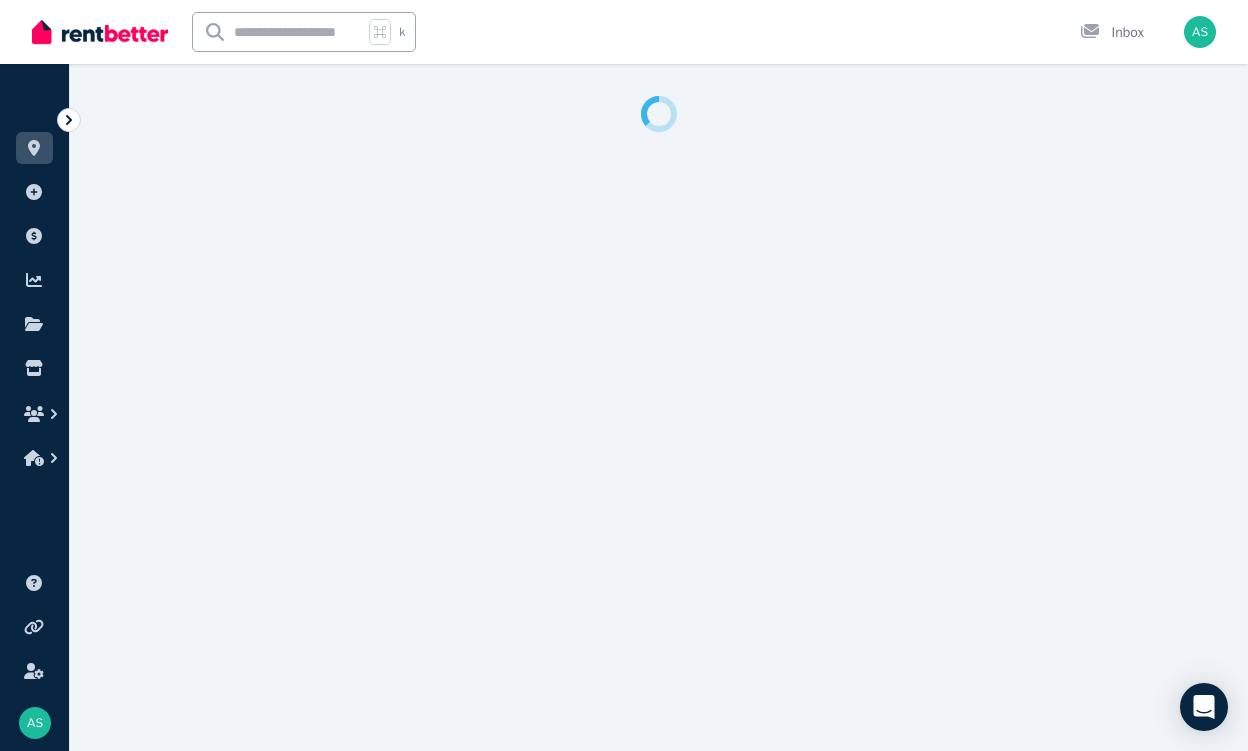 select on "**********" 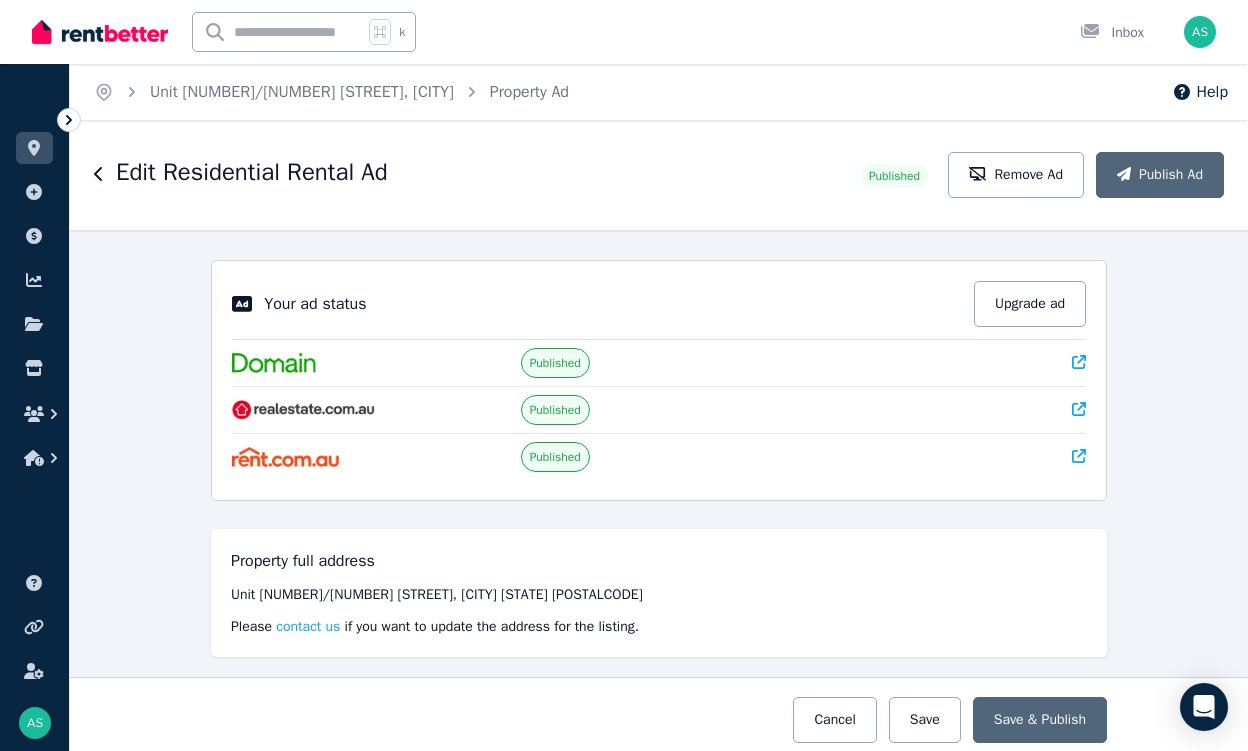 scroll, scrollTop: 9, scrollLeft: 0, axis: vertical 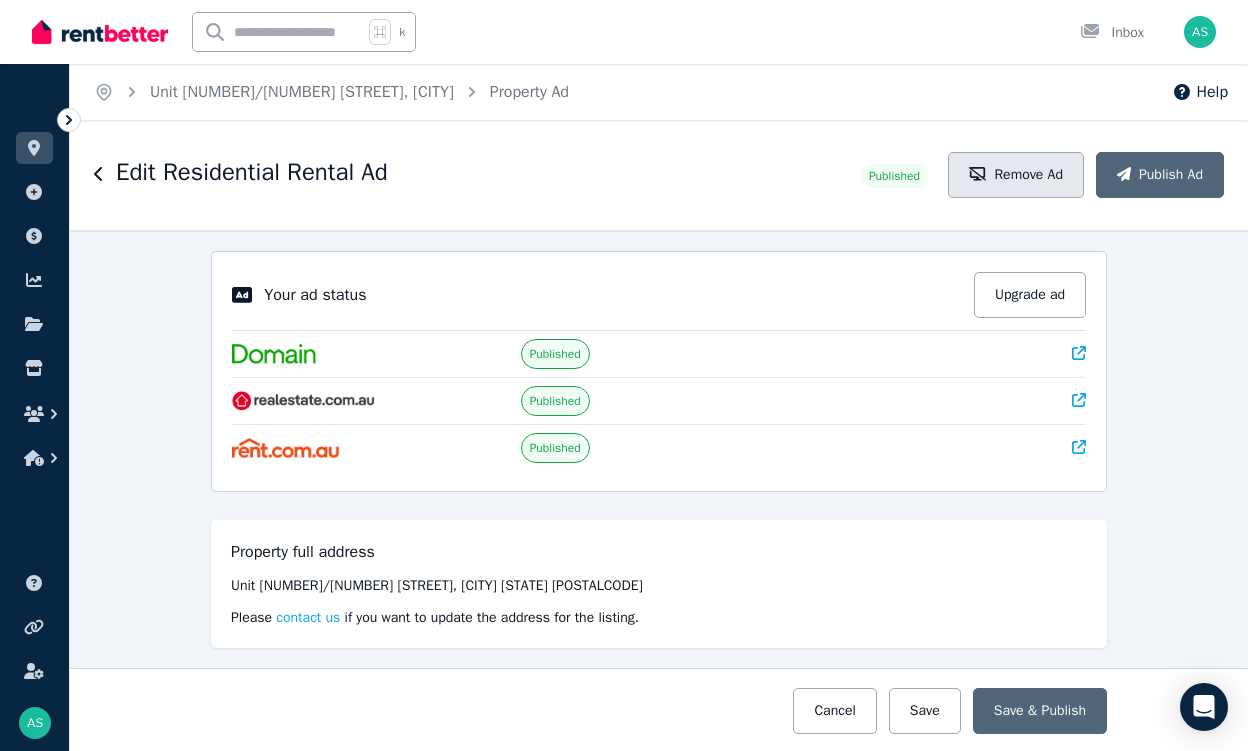 click on "Remove Ad" at bounding box center (1016, 175) 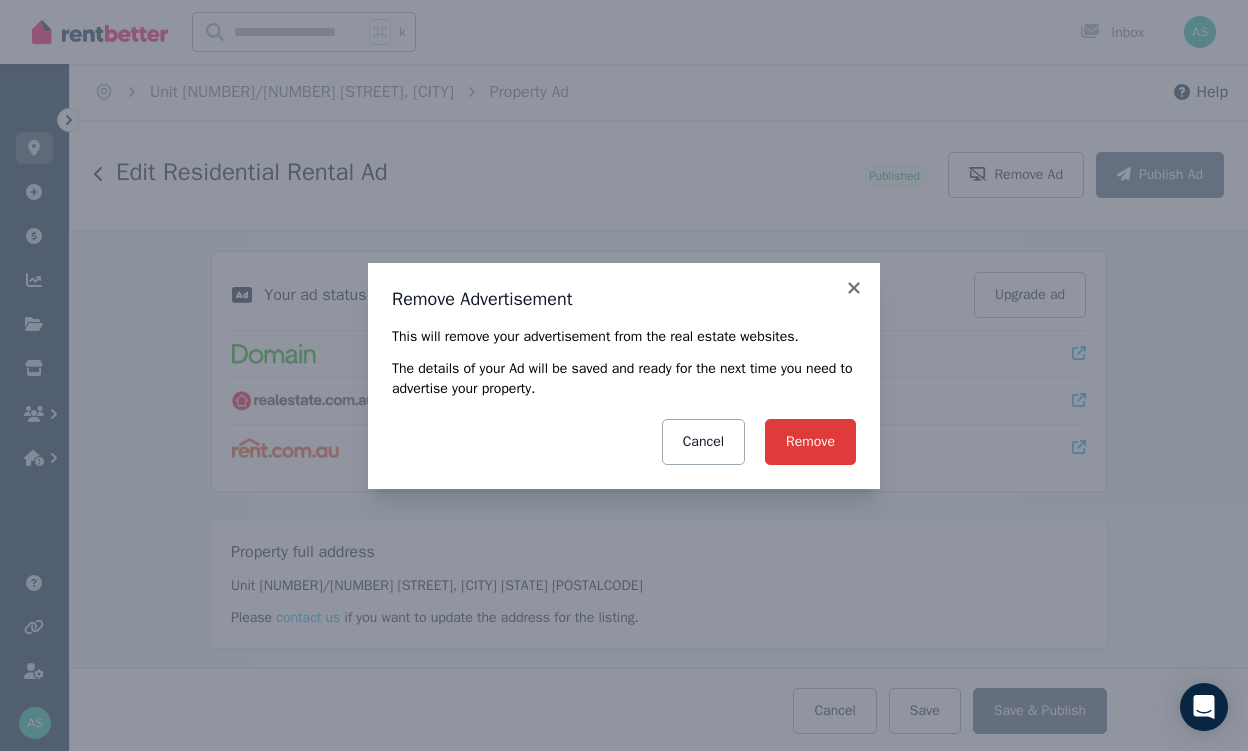 click on "Remove" at bounding box center [810, 442] 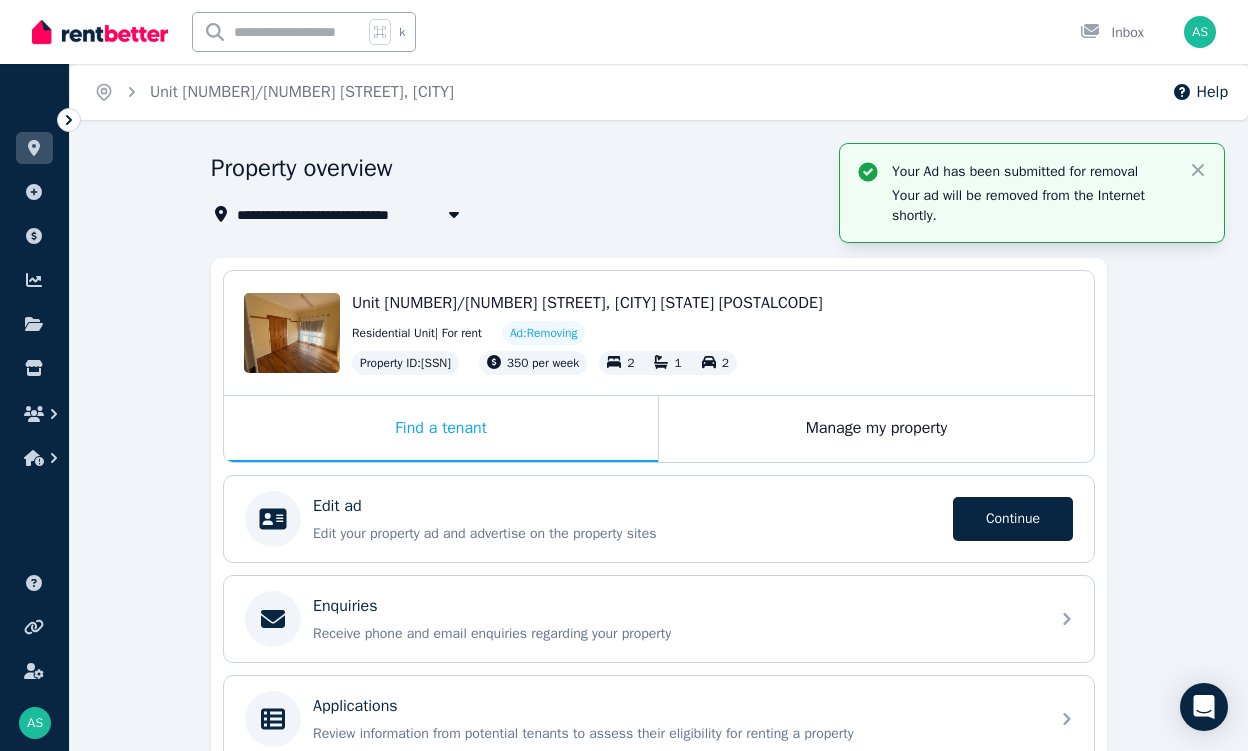 scroll, scrollTop: 0, scrollLeft: 0, axis: both 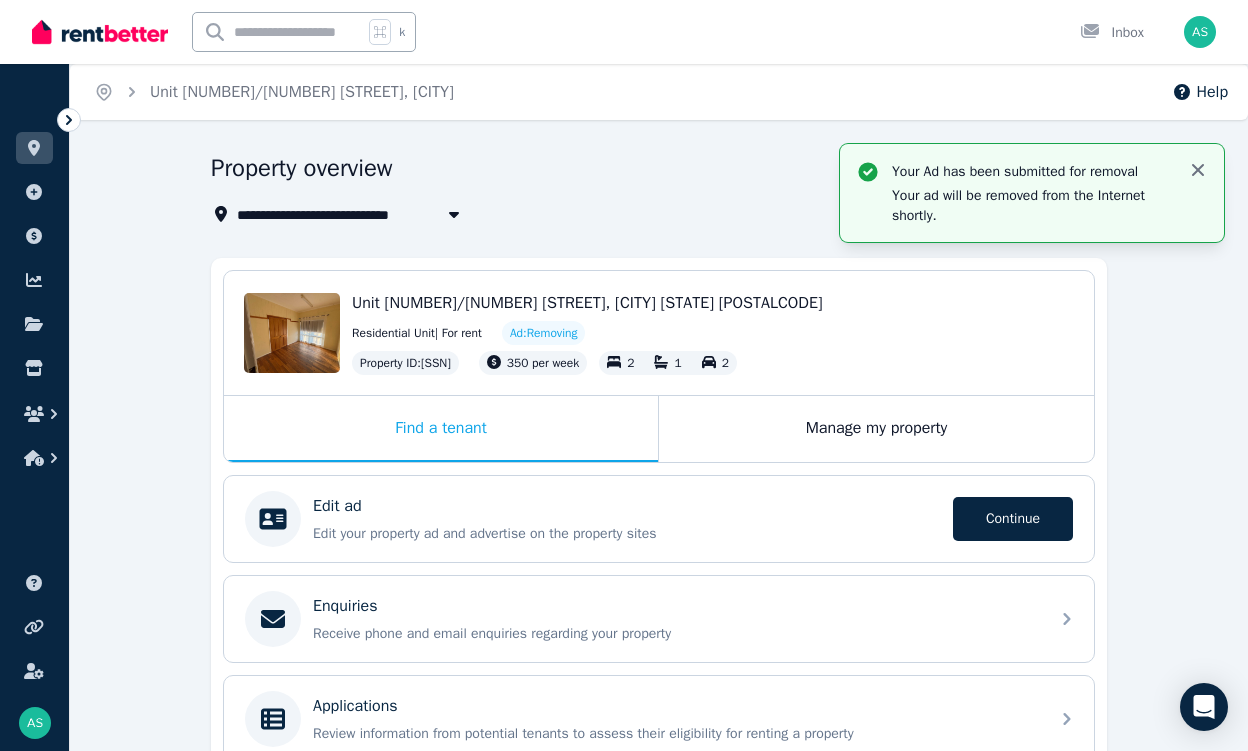 click 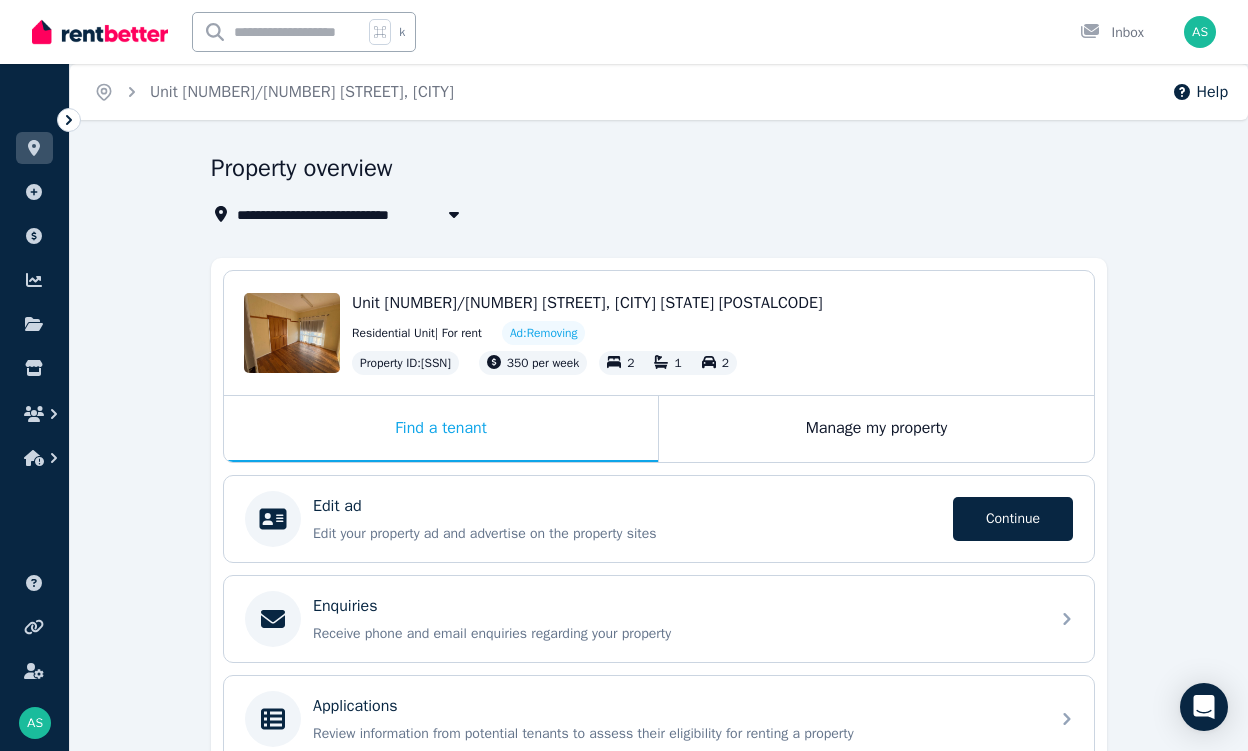 scroll, scrollTop: 0, scrollLeft: 0, axis: both 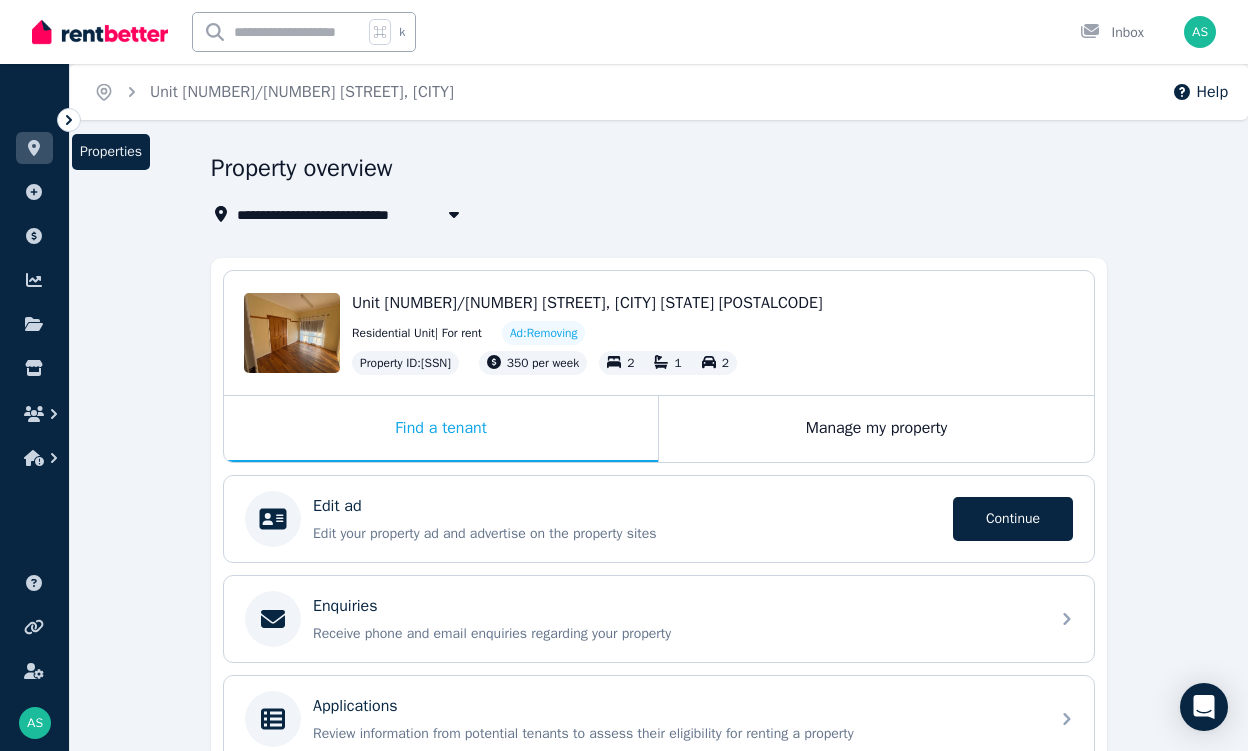 click 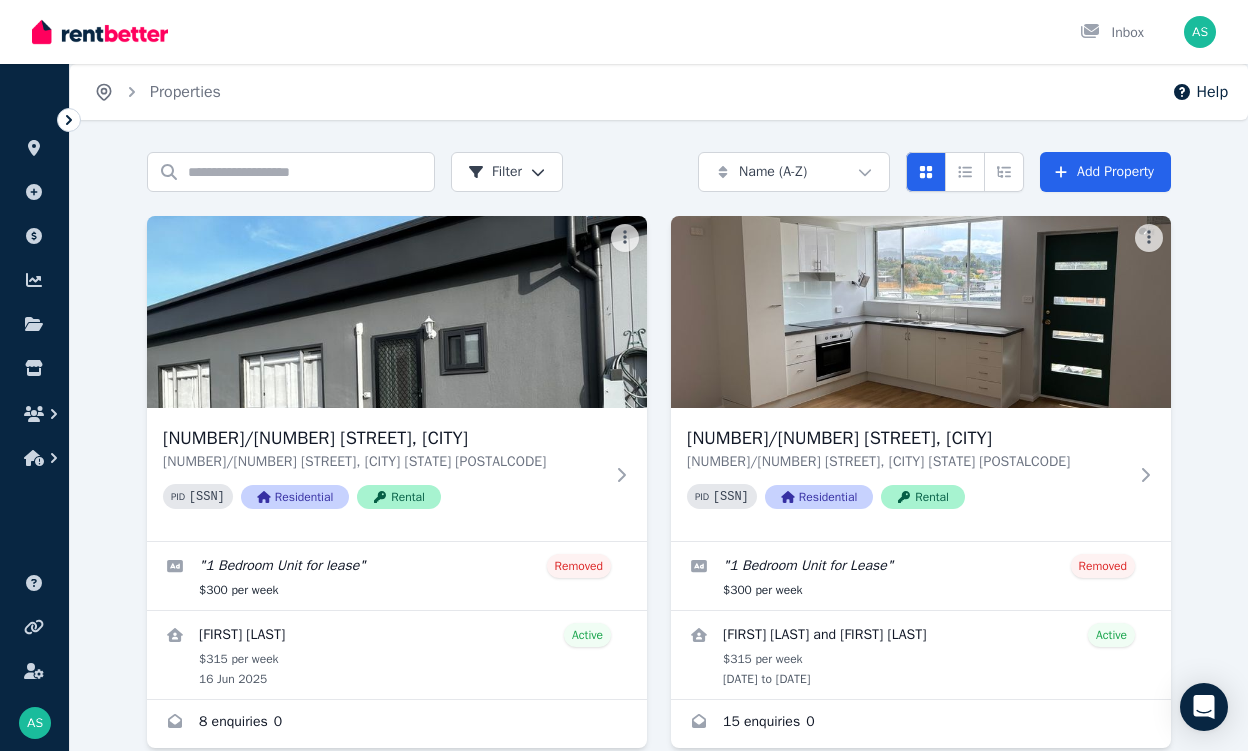 click 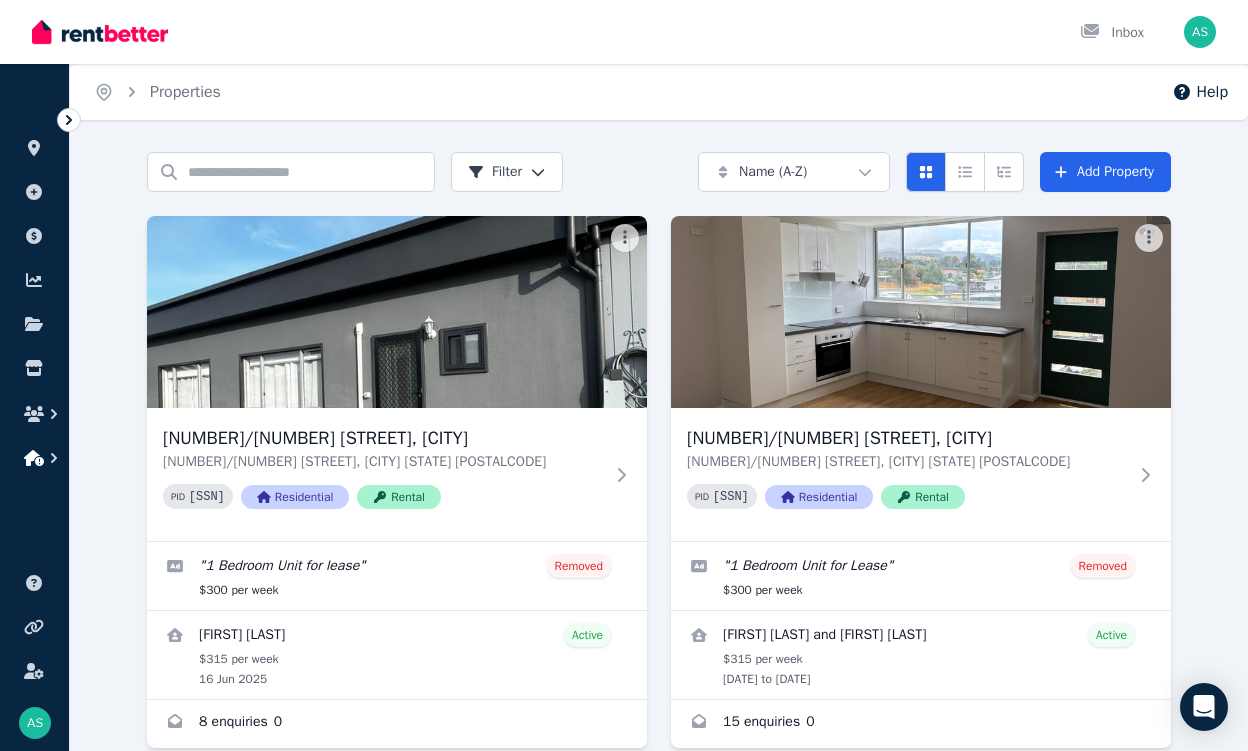 click 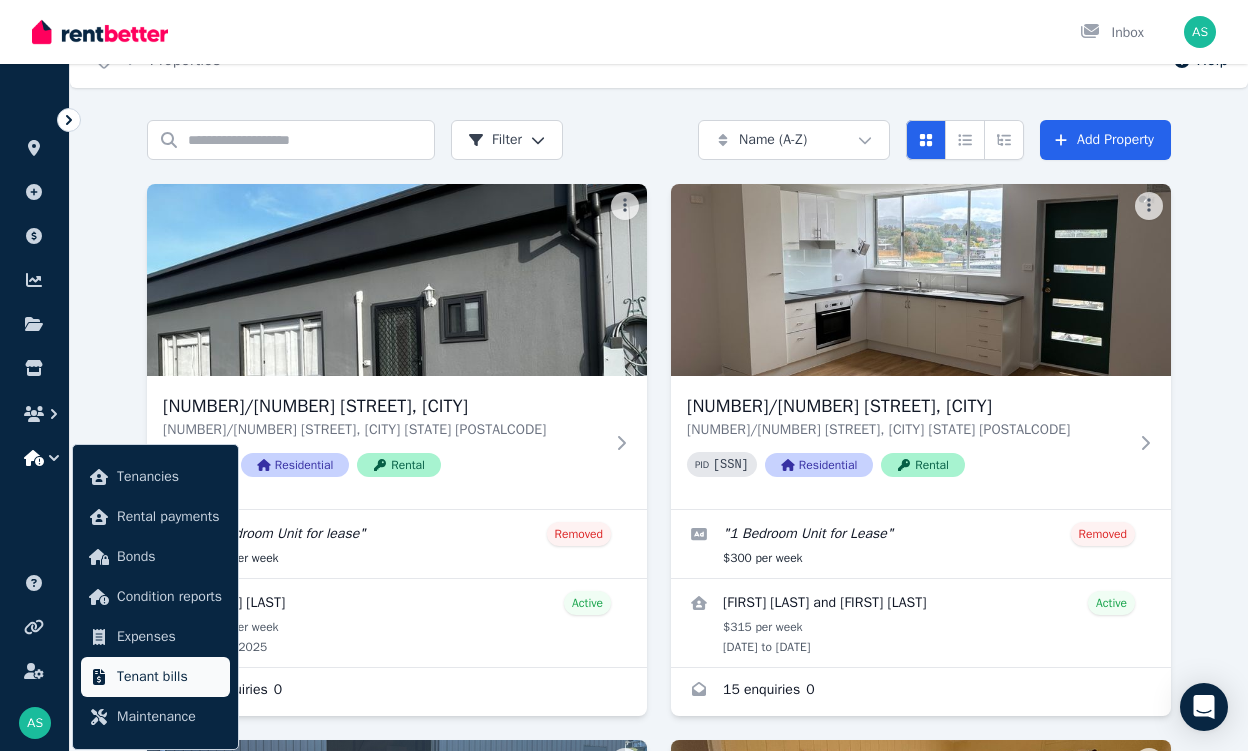 scroll, scrollTop: 45, scrollLeft: 0, axis: vertical 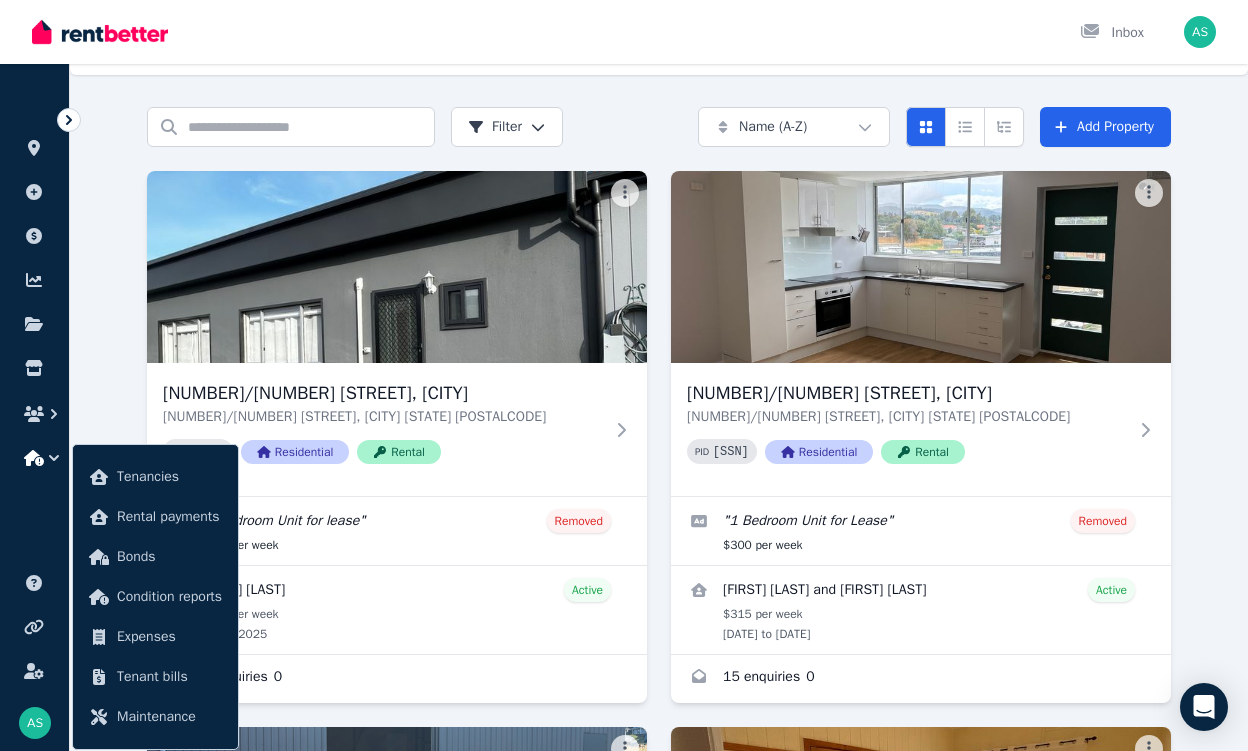 click on "Search properties Filter Name (A-Z) Add Property [NUMBER]/[NUMBER] [STREET], [CITY] [STATE] [POSTALCODE] PID   [NUMBER] Residential Rental " [NUMBER] [UNIT] for lease " Removed $[PRICE] per week [FIRST] [LAST] Active $[PRICE] per week [DATE] [NUMBER] enquiries 0 [NUMBER]/[NUMBER] [STREET], [CITY] [STATE] [POSTALCODE] PID   [NUMBER] Residential Rental " [NUMBER] [UNIT] for Lease " Removed $[PRICE] per week [FIRST] [LAST] and [FIRST] [LAST] Active $[PRICE] per week [DATE] to [DATE] [NUMBER] enquiries 0 [NUMBER]/[NUMBER] [STREET], [CITY] [STATE] [POSTALCODE] PID   [NUMBER] Commercial Rental [COMPANY] Active $[PRICE] per week [DATE] to [DATE] Unit [NUMBER]/[NUMBER] [STREET], [CITY] [STATE] [POSTALCODE] PID   [NUMBER] Residential Rental " [NUMBER] [UNIT] for lease " Removing $[PRICE] per week [FIRST] [LAST] Locked $[PRICE] per week [DATE] [NUMBER] enquiries 0 Unit [NUMBER]/[NUMBER] [STREET], [CITY] [STATE] [POSTALCODE] PID   [NUMBER] Commercial Rental [FIRST] [LAST] Active $[PRICE] to" at bounding box center [659, 948] 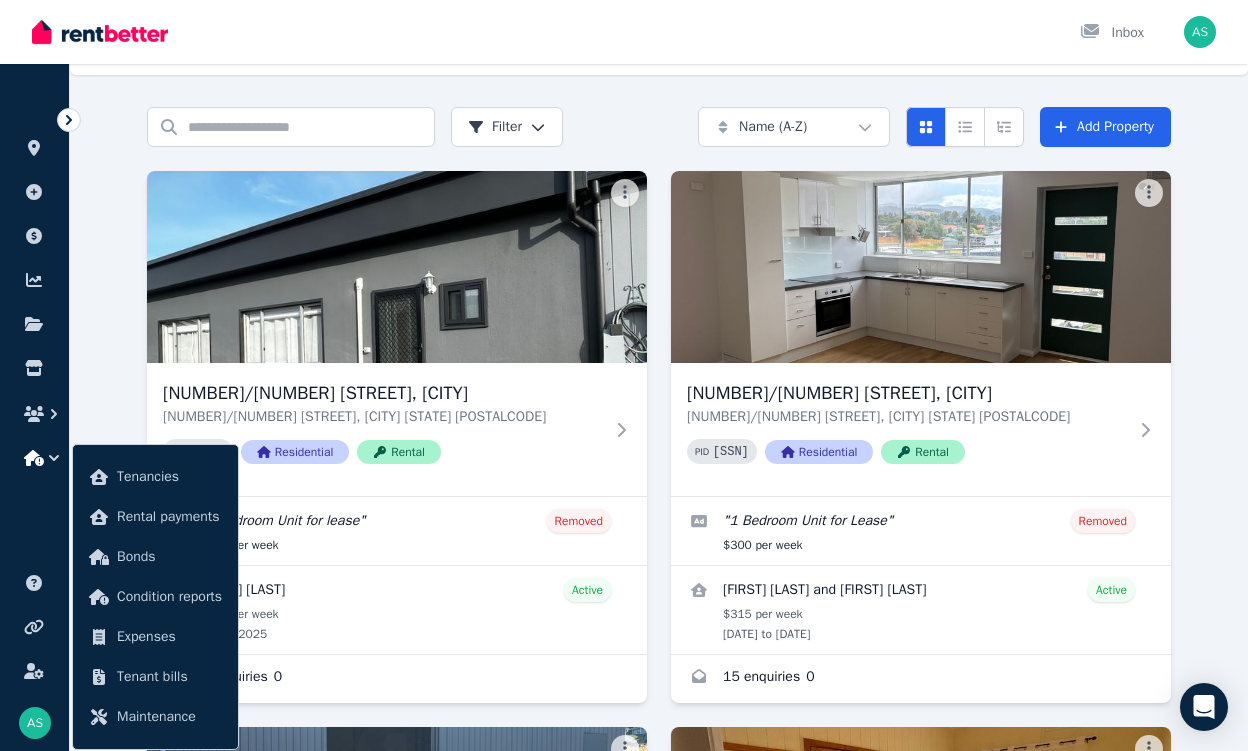 click on "Home Properties Help Search properties Filter Name (A-Z) Add Property [NUMBER]/[NUMBER] [STREET], [CITY] [STATE] [POSTALCODE] PID   [NUMBER] Residential Rental " [NUMBER] [UNIT] for lease " Removed $[PRICE] per week [FIRST] [LAST] Active $[PRICE] per week [DATE] [NUMBER] enquiries 0 [NUMBER]/[NUMBER] [STREET], [CITY] [STATE] [POSTALCODE] PID   [NUMBER] Residential Rental " [NUMBER] [UNIT] for Lease " Removed $[PRICE] per week [FIRST] [LAST] and [FIRST] [LAST] Active $[PRICE] per week [DATE] to [DATE] [NUMBER] enquiries 0 [NUMBER]/[NUMBER] [STREET], [CITY] [STATE] [POSTALCODE] PID   [NUMBER] Commercial Rental [COMPANY] Active $[PRICE] per week [DATE] to [DATE] Unit [NUMBER]/[NUMBER] [STREET], [CITY] [STATE] [POSTALCODE] PID   [NUMBER] Residential Rental " [NUMBER] [UNIT] for lease " Removing $[PRICE] per week [FIRST] [LAST] Locked $[PRICE] per week [DATE] [NUMBER] enquiries 0 Unit [NUMBER]/[NUMBER] [STREET], [CITY] [STATE] [POSTALCODE] PID   [NUMBER] Commercial Rental [FIRST] [LAST] Active" at bounding box center (624, 330) 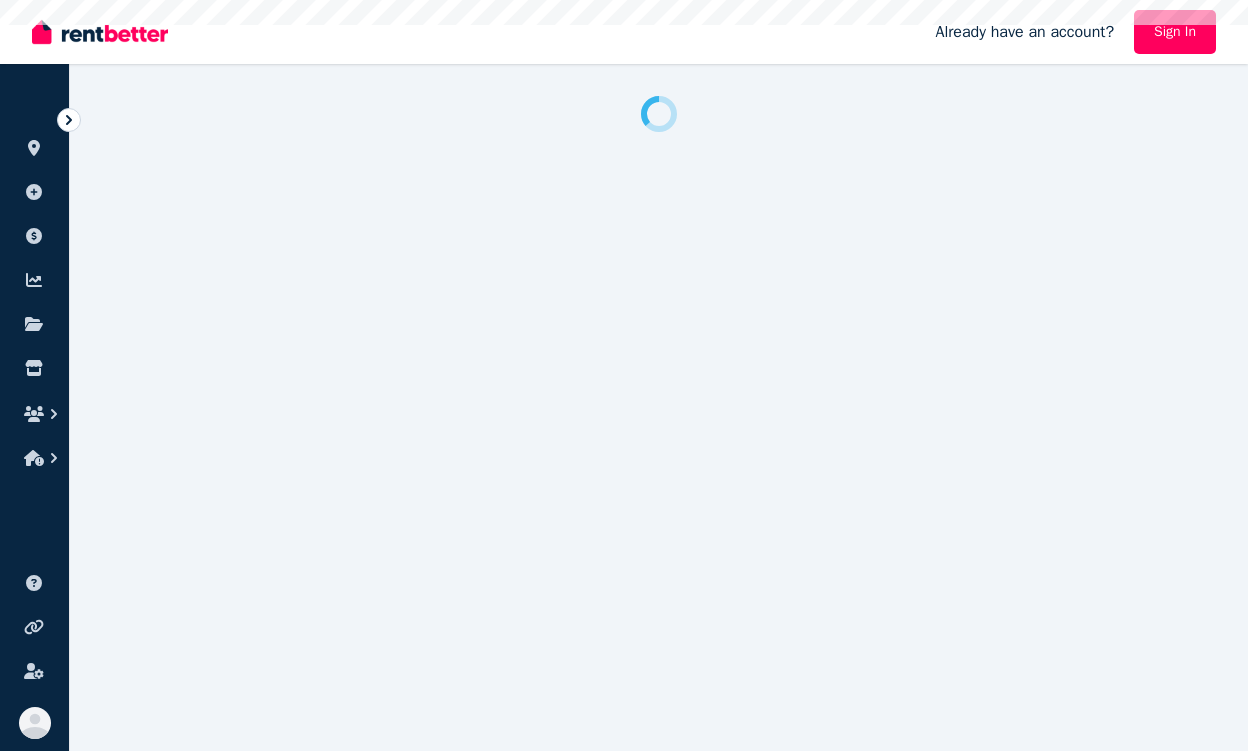scroll, scrollTop: 0, scrollLeft: 0, axis: both 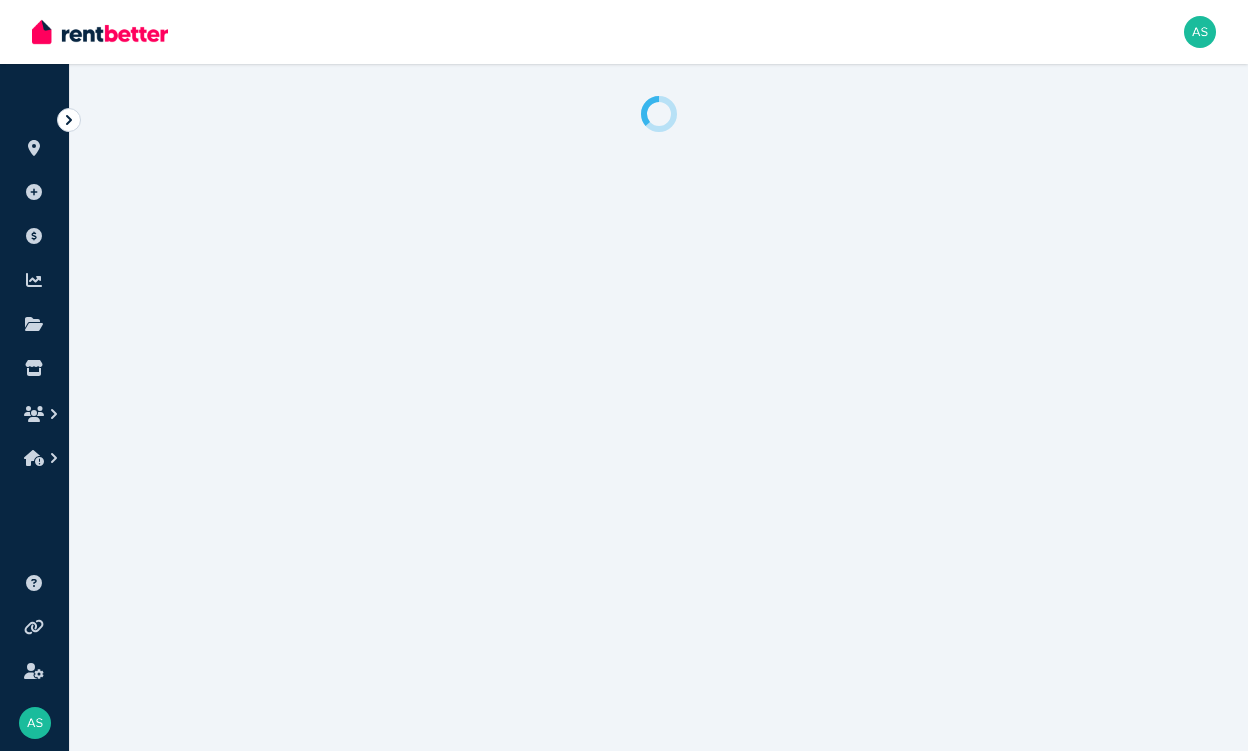 click 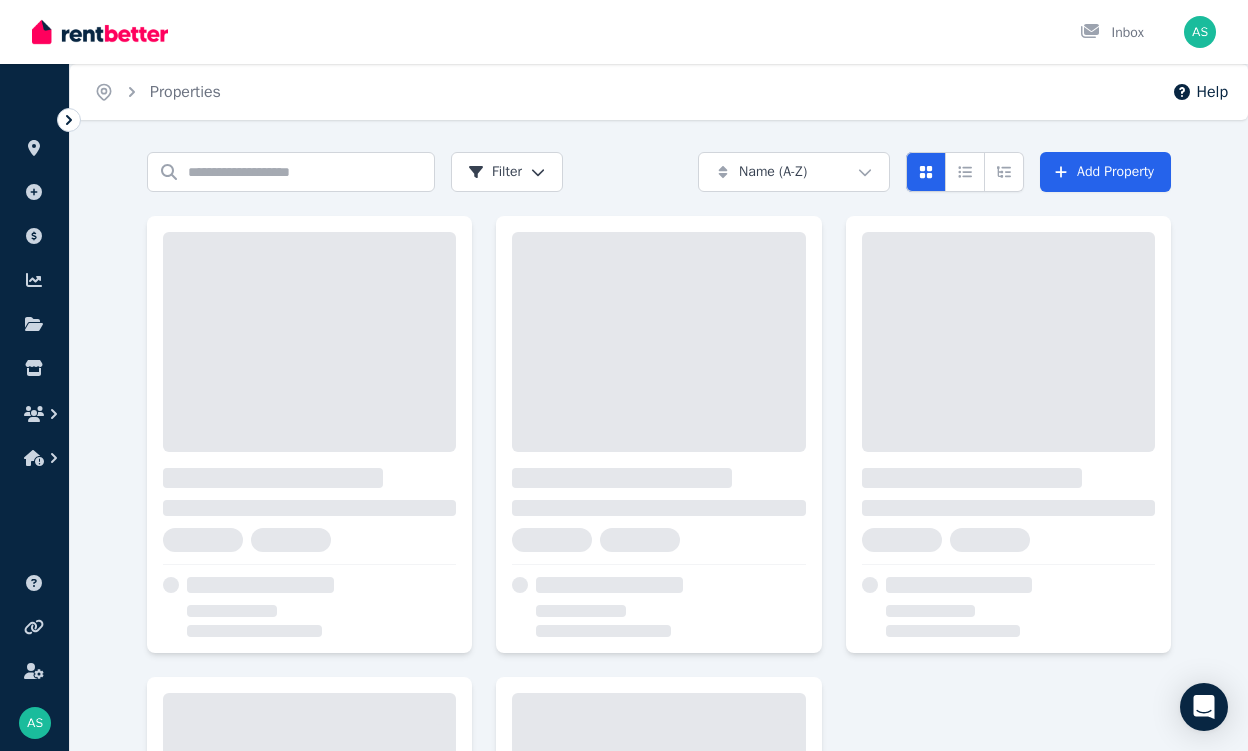 click 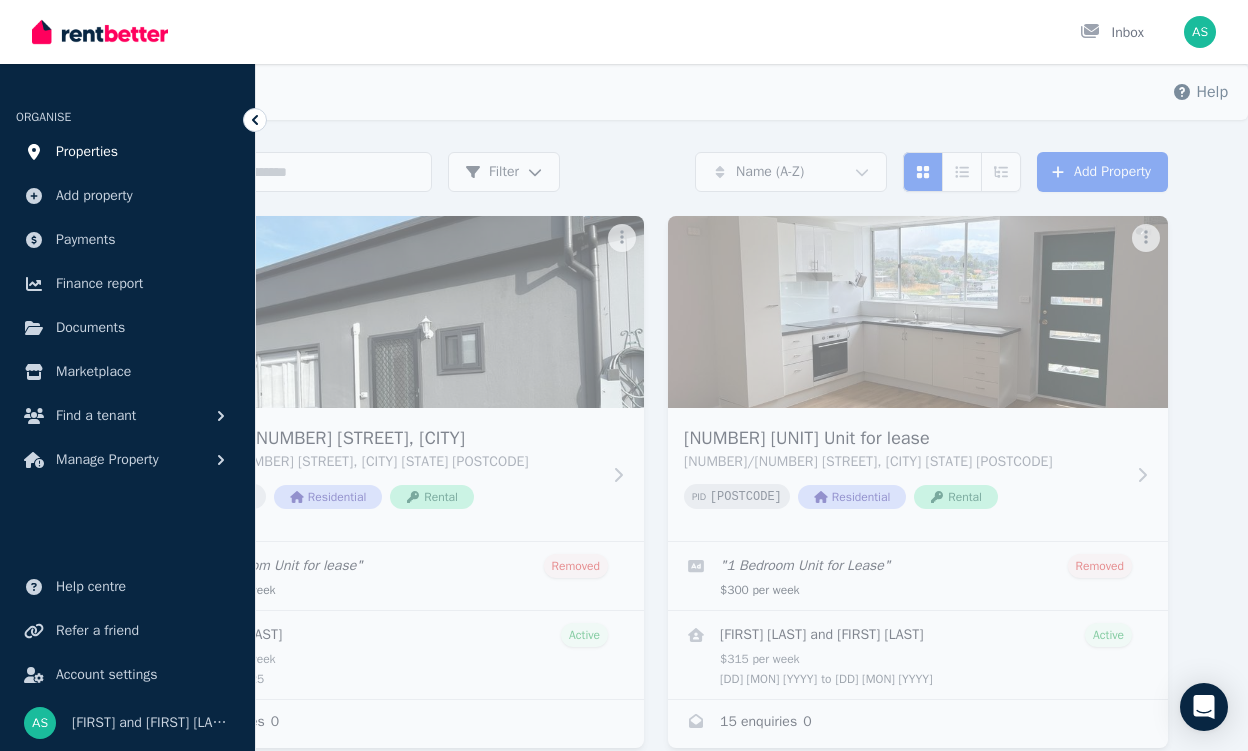 click on "Properties" at bounding box center (87, 152) 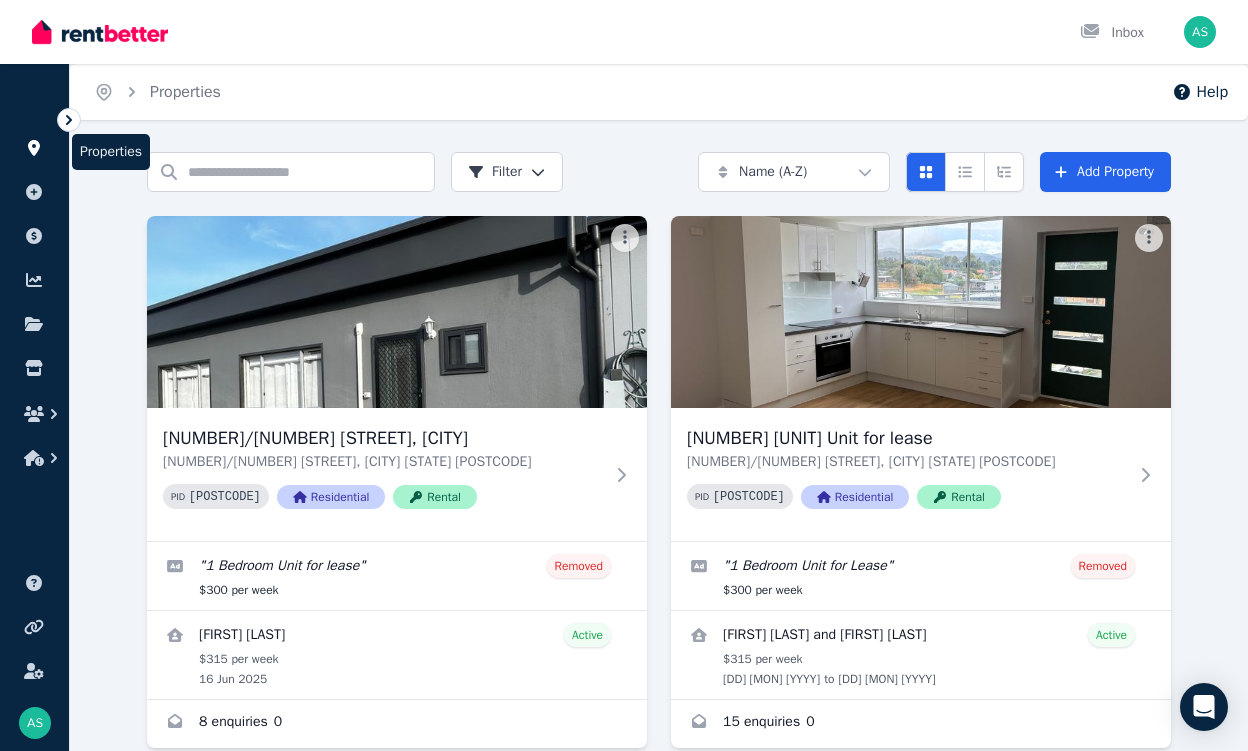 click 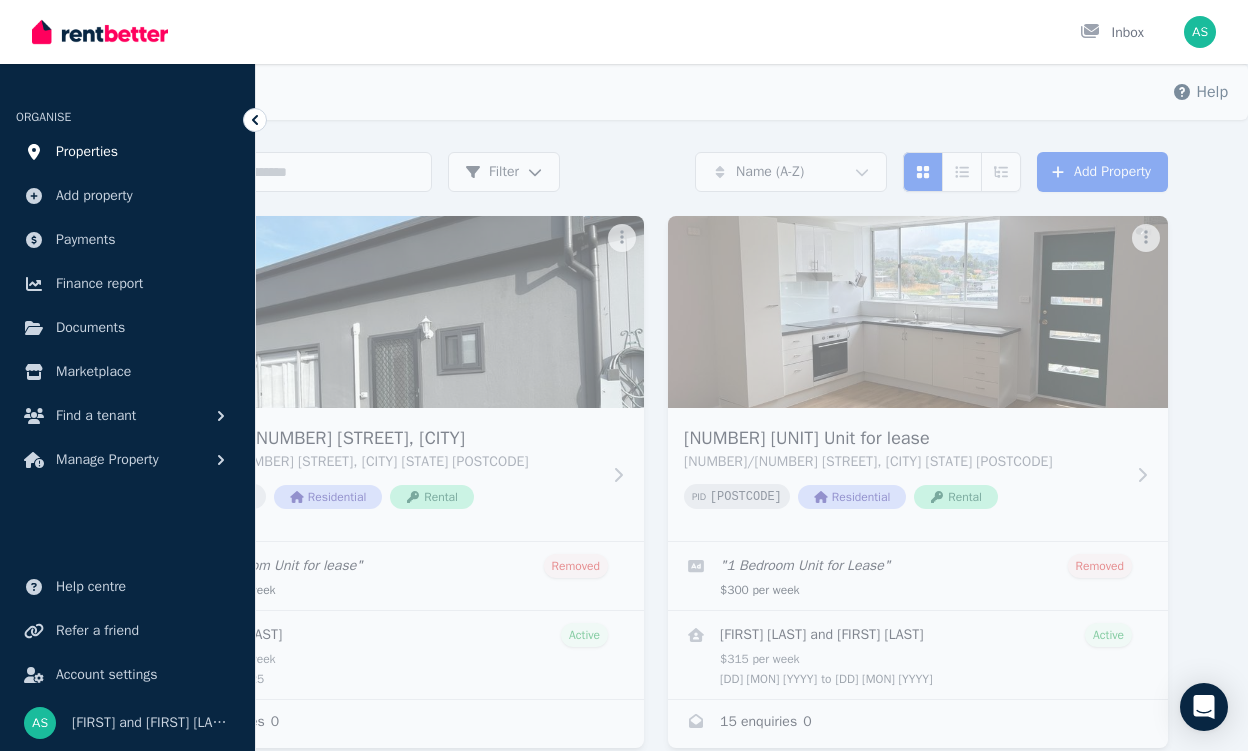 click on "Home Properties Help" at bounding box center [656, 92] 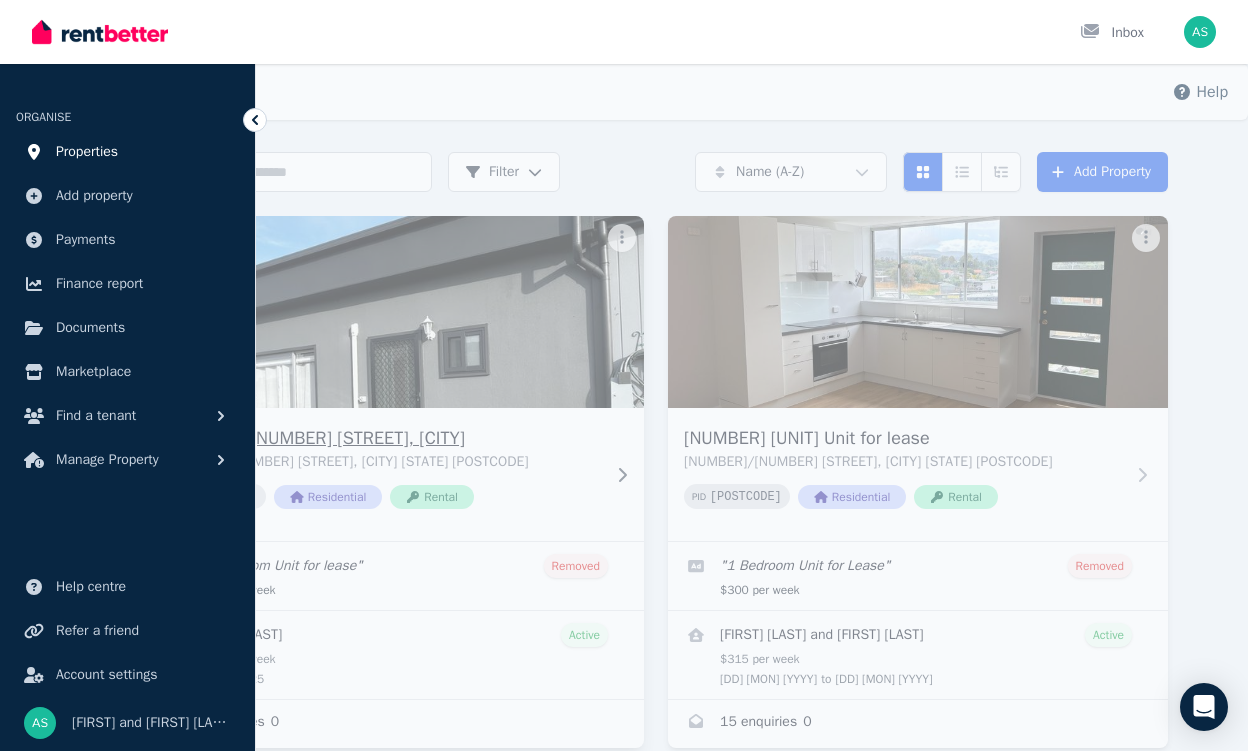 click at bounding box center [394, 312] 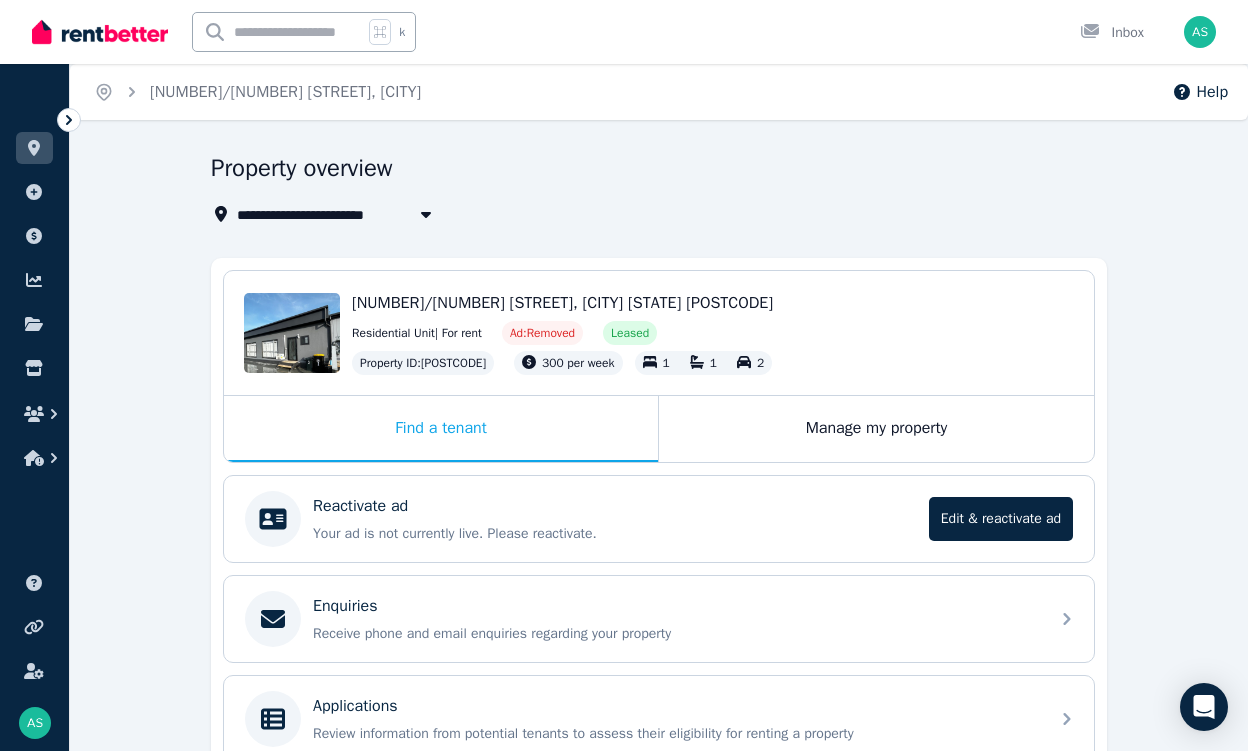 click 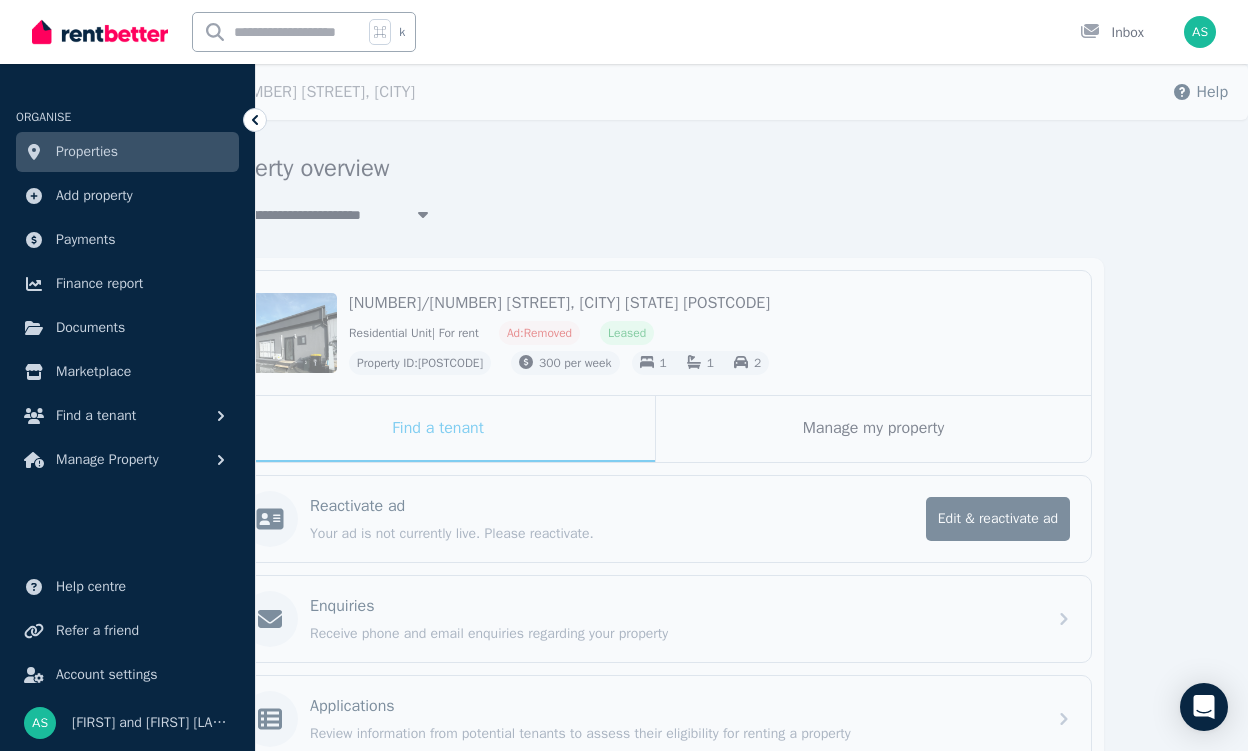 click on "Properties" at bounding box center (127, 152) 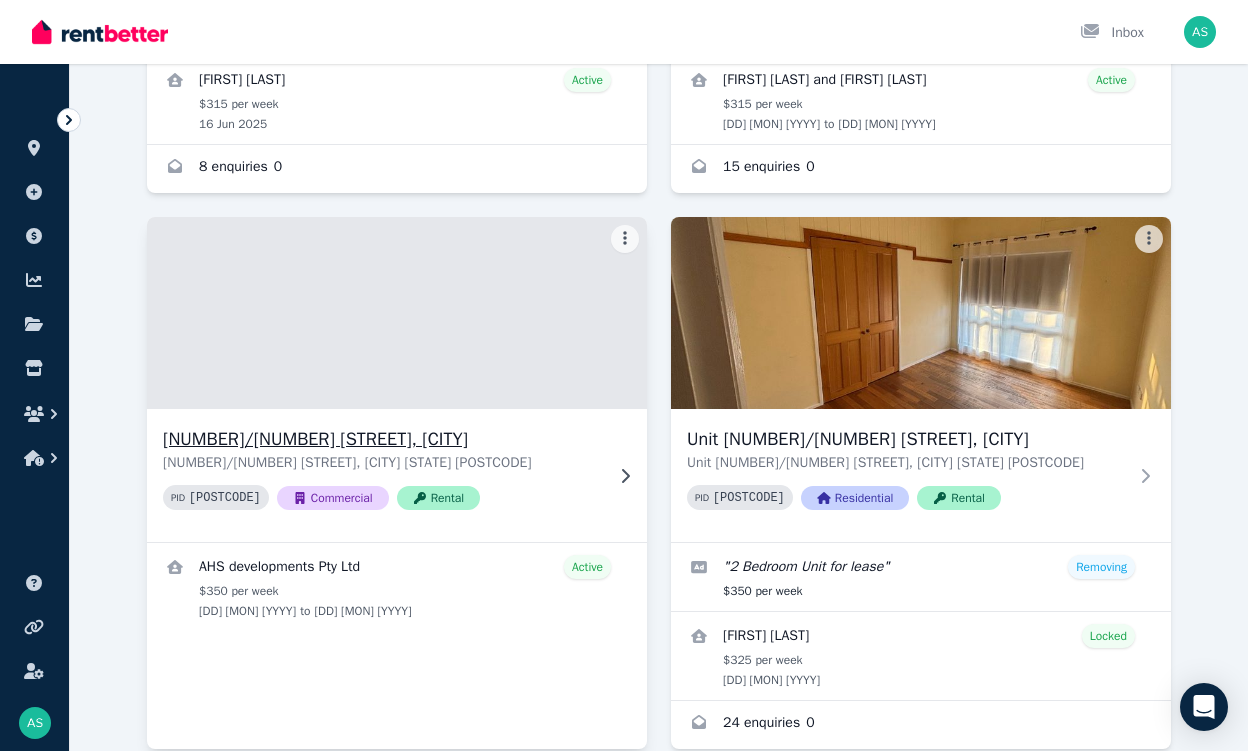 scroll, scrollTop: 556, scrollLeft: 0, axis: vertical 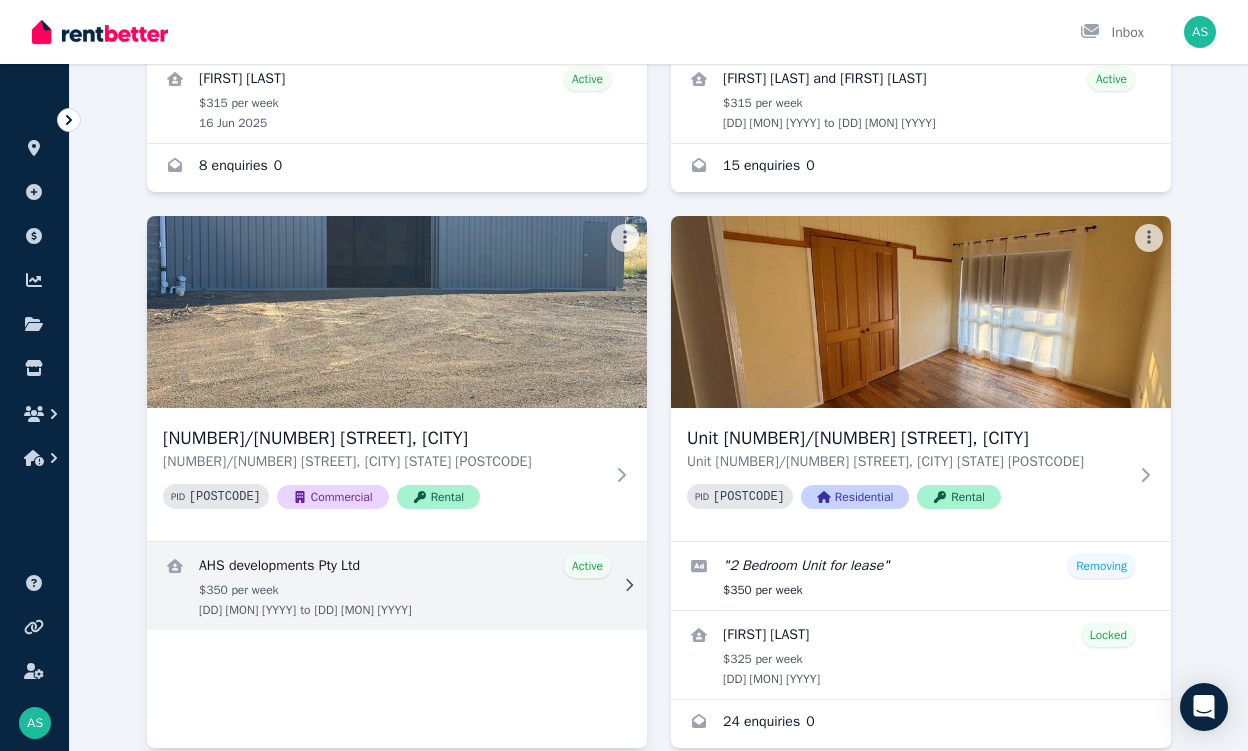 click 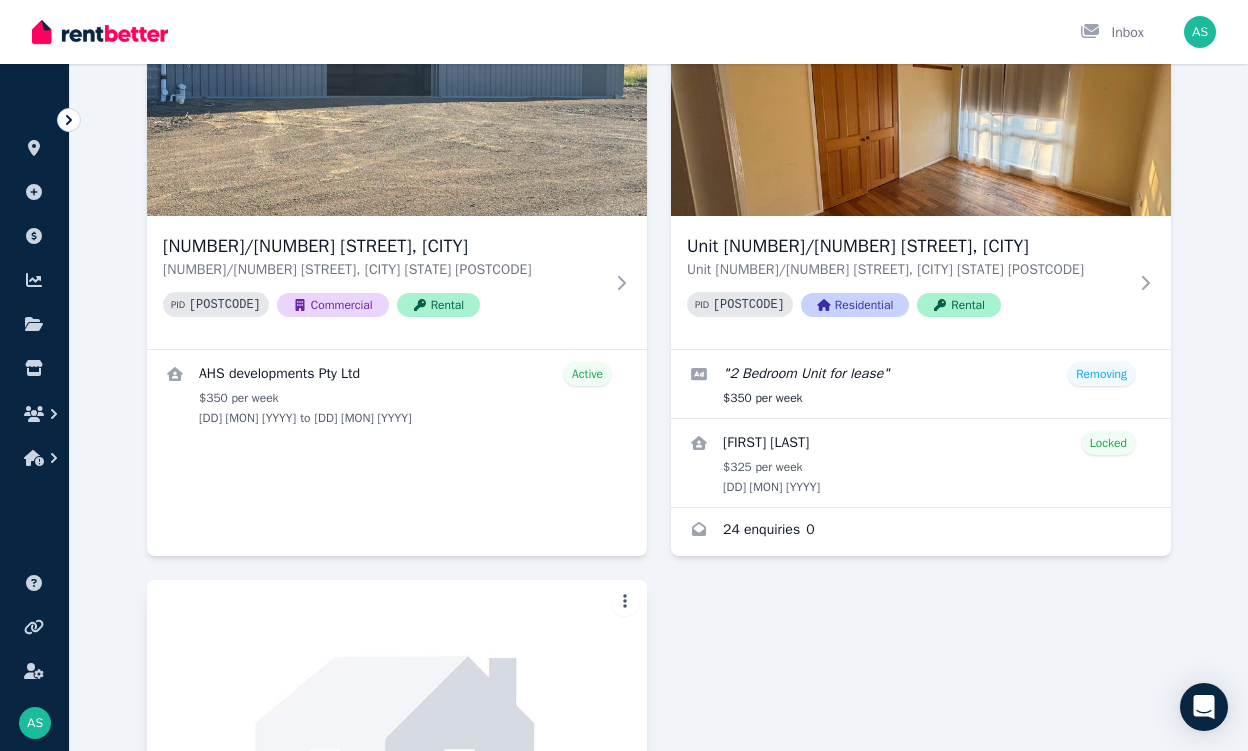 scroll, scrollTop: 753, scrollLeft: 0, axis: vertical 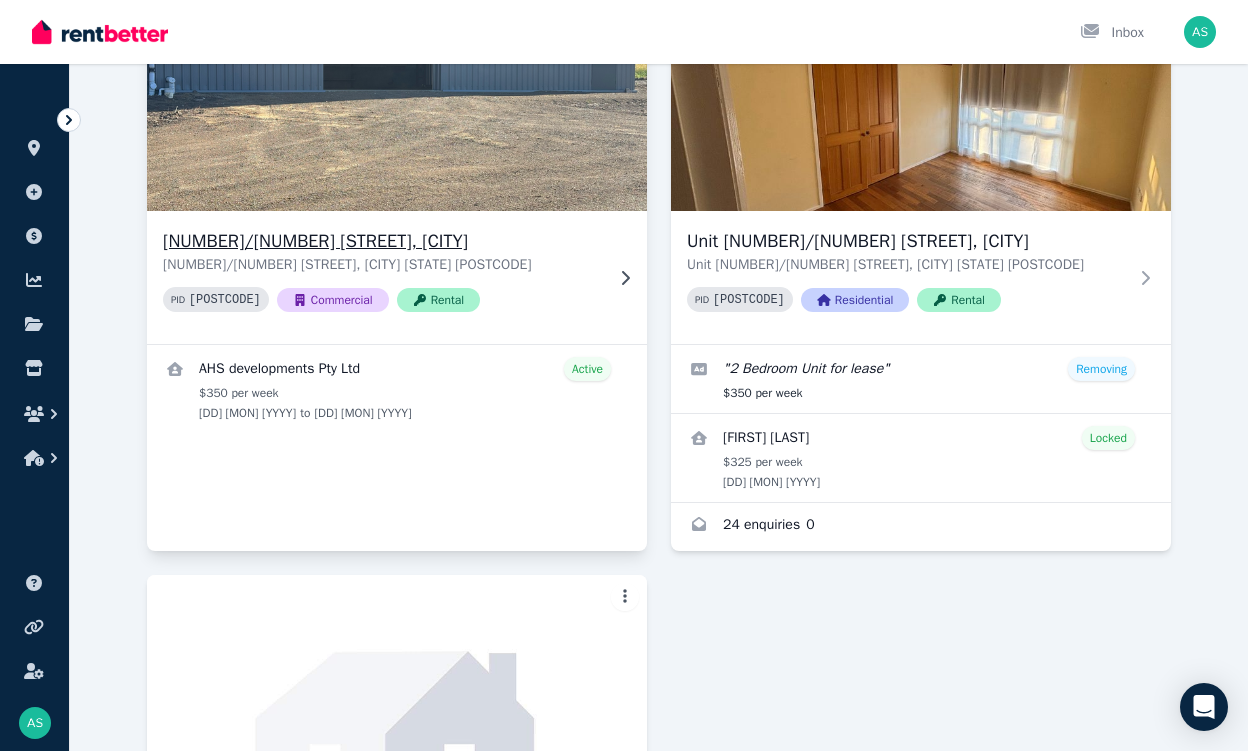 click 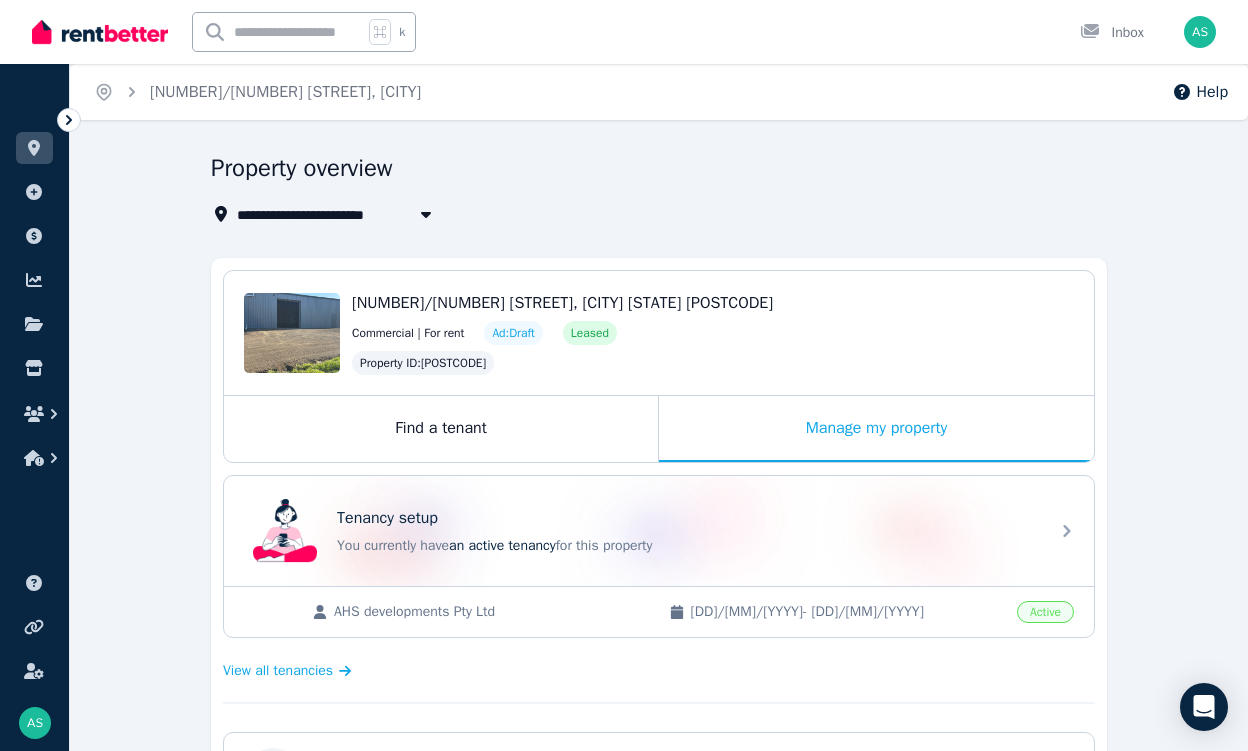 scroll, scrollTop: 0, scrollLeft: 0, axis: both 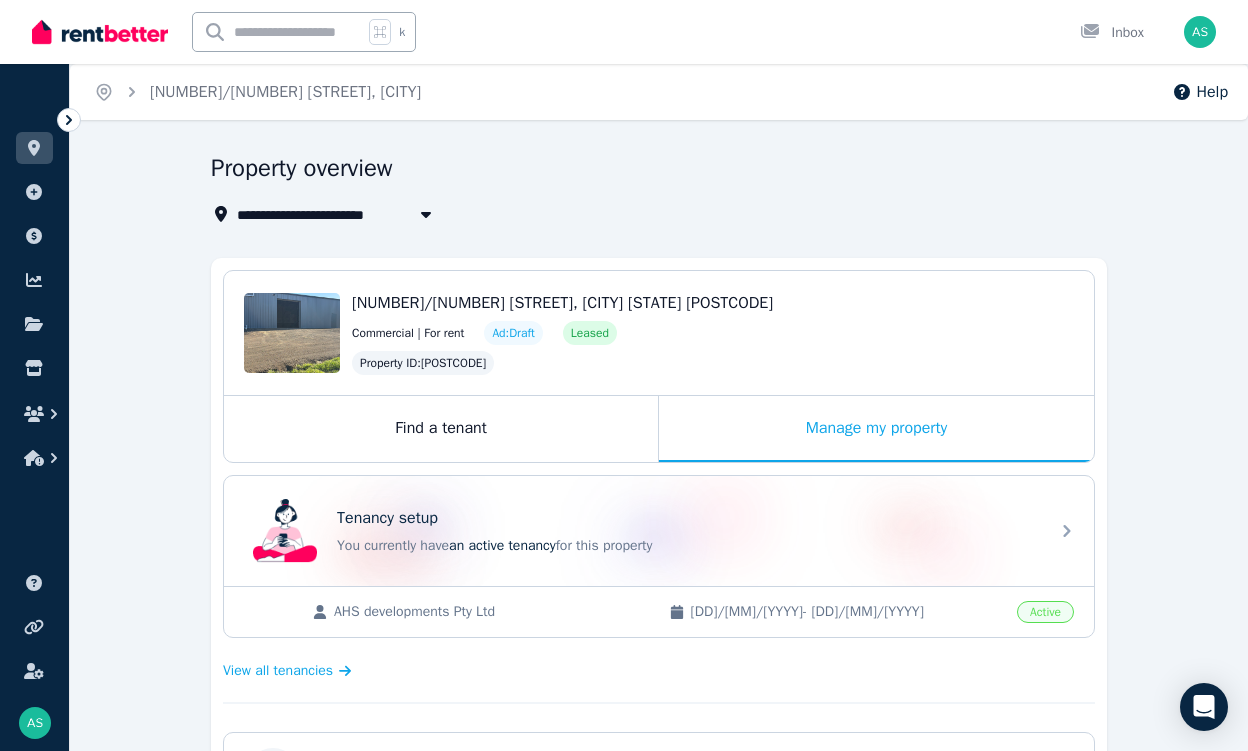click at bounding box center (100, 32) 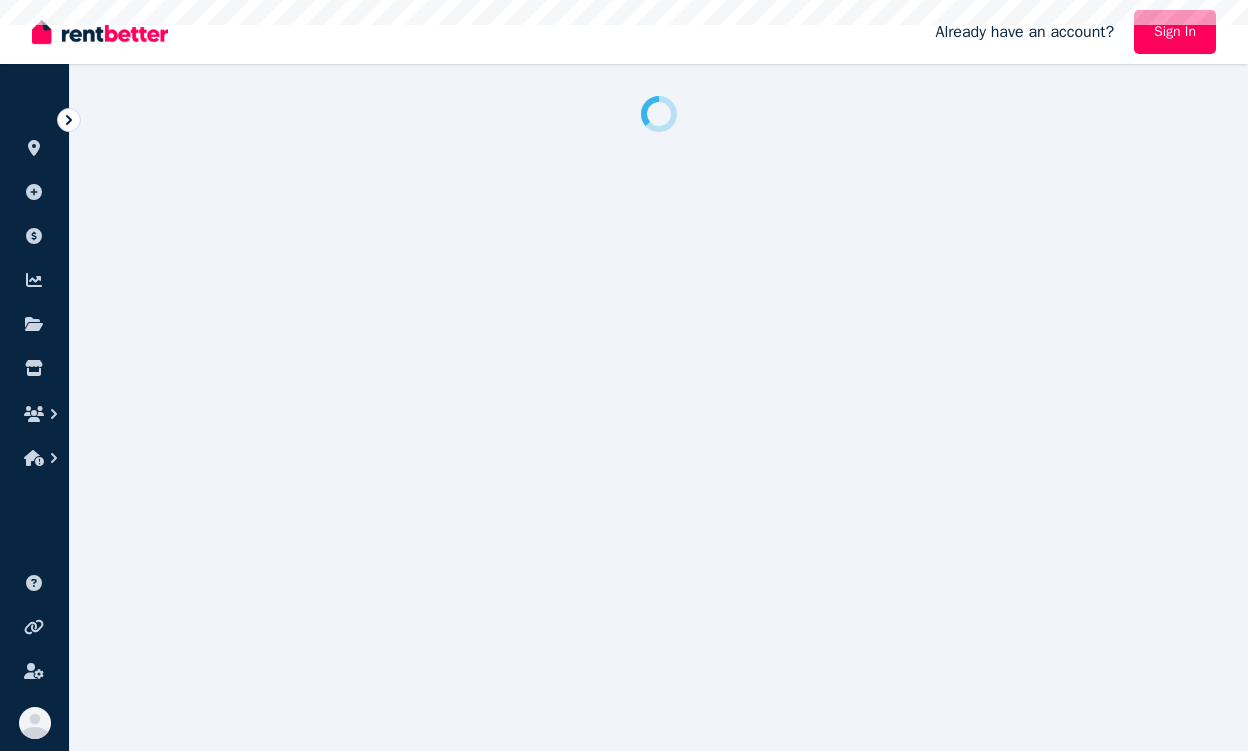 scroll, scrollTop: 0, scrollLeft: 0, axis: both 